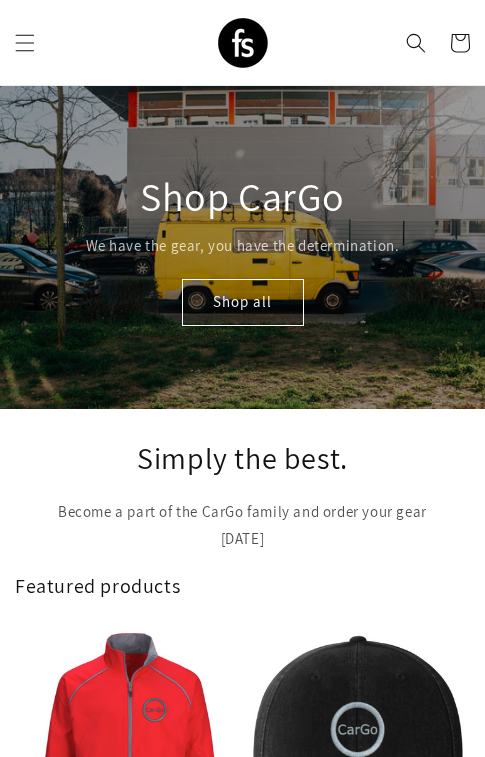 scroll, scrollTop: 0, scrollLeft: 0, axis: both 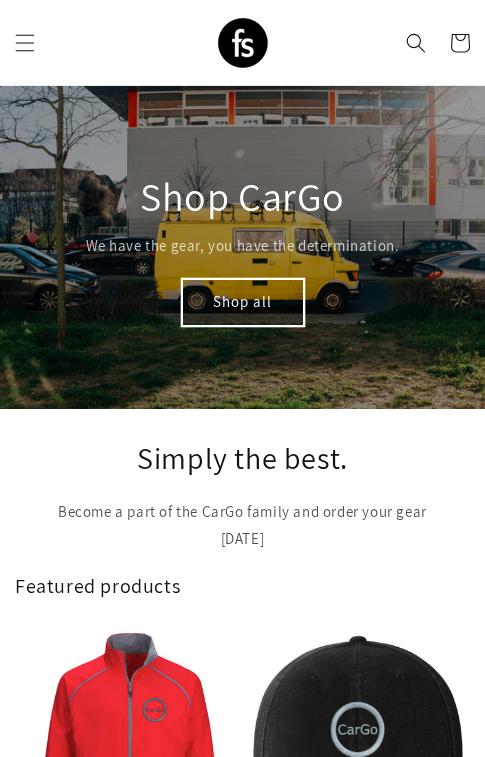 click on "Shop all" at bounding box center [243, 302] 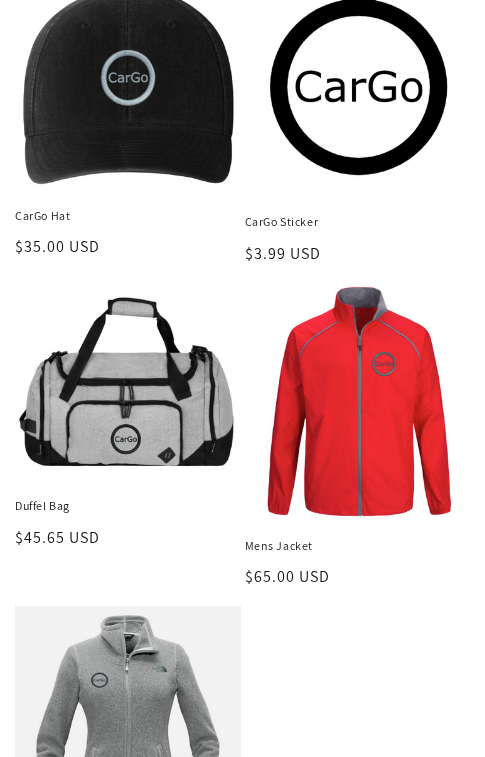 scroll, scrollTop: 344, scrollLeft: 0, axis: vertical 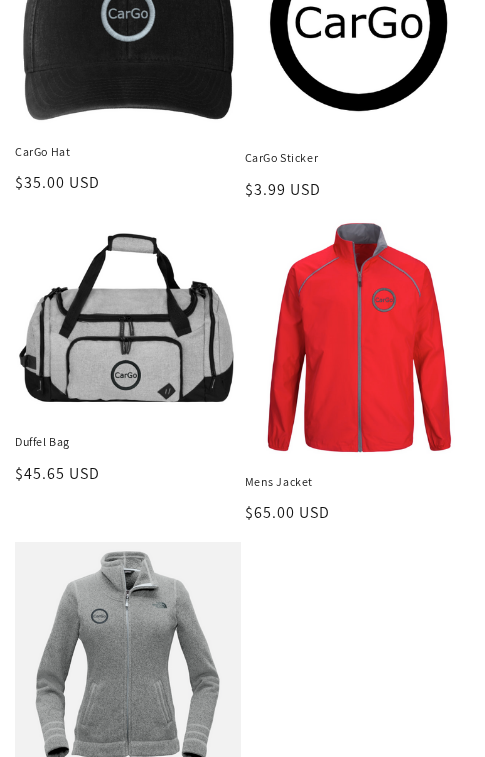 click on "Mens Jacket" at bounding box center [358, 482] 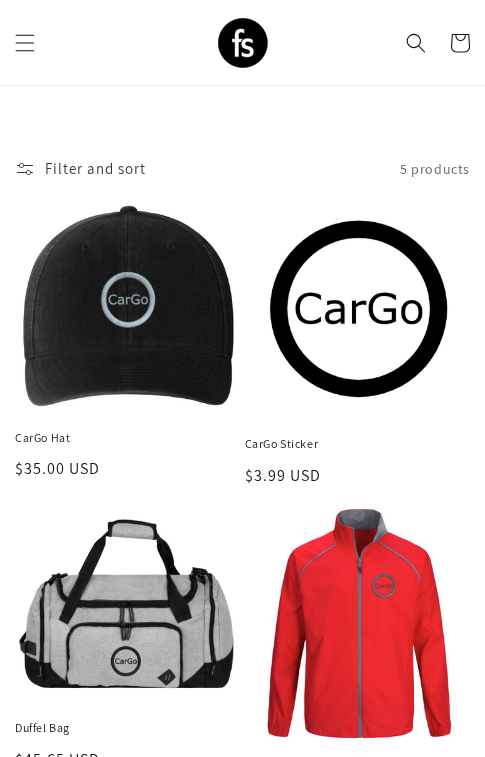 scroll, scrollTop: 29, scrollLeft: 0, axis: vertical 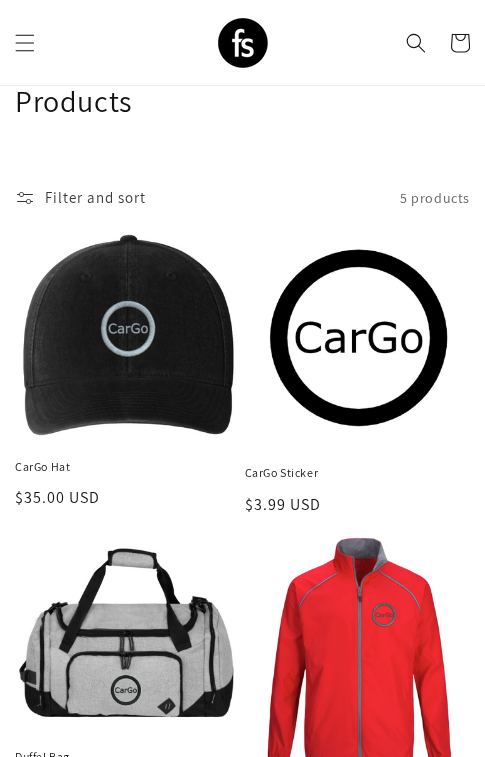 click on "CarGo Sticker" at bounding box center (358, 473) 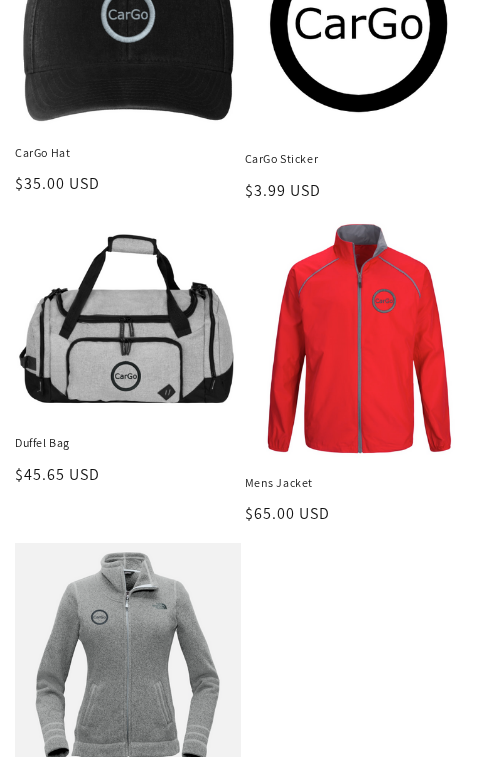 scroll, scrollTop: 344, scrollLeft: 0, axis: vertical 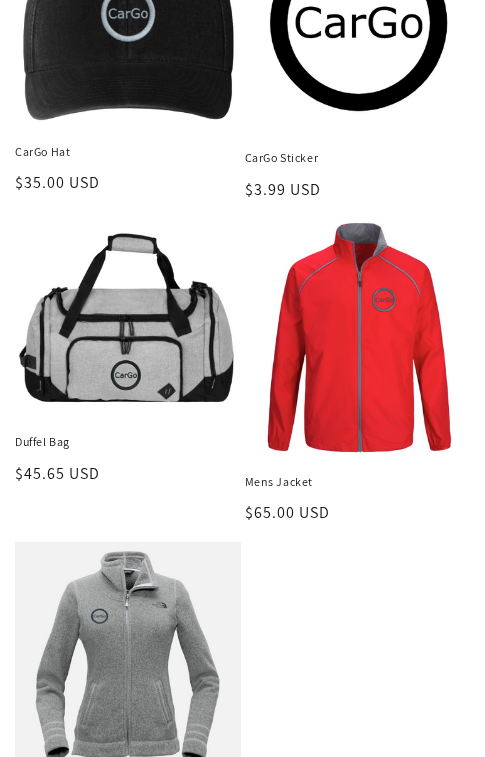 click on "Duffel Bag" at bounding box center [128, 442] 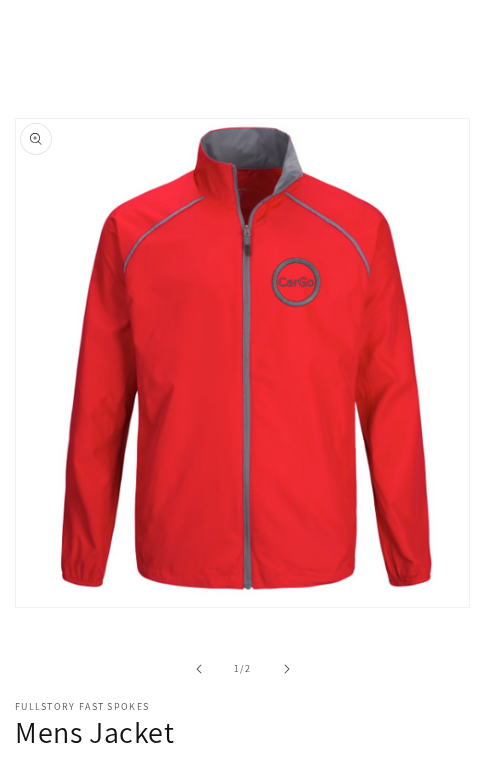 scroll, scrollTop: 118, scrollLeft: 0, axis: vertical 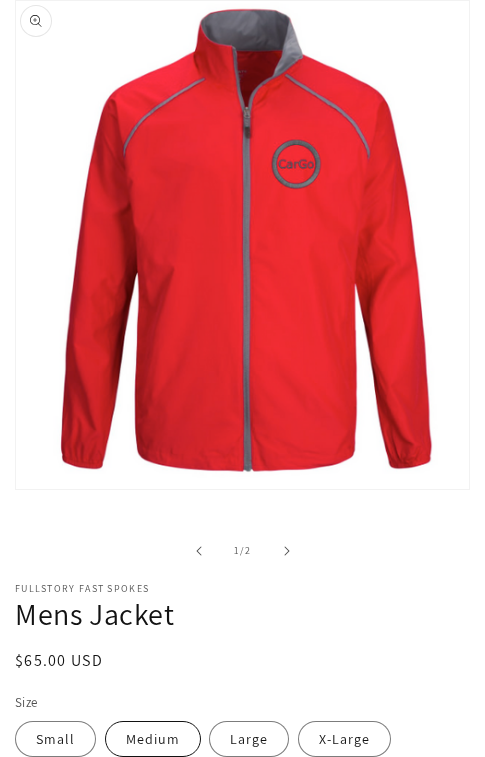 click on "Medium" at bounding box center (153, 739) 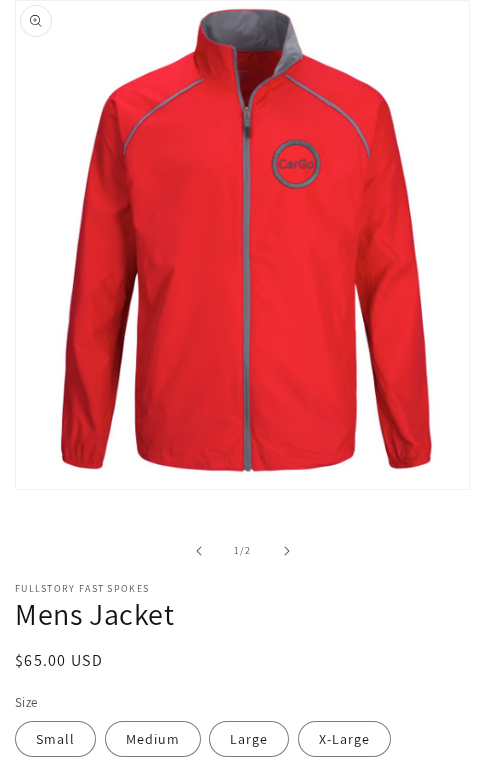 scroll, scrollTop: 280, scrollLeft: 0, axis: vertical 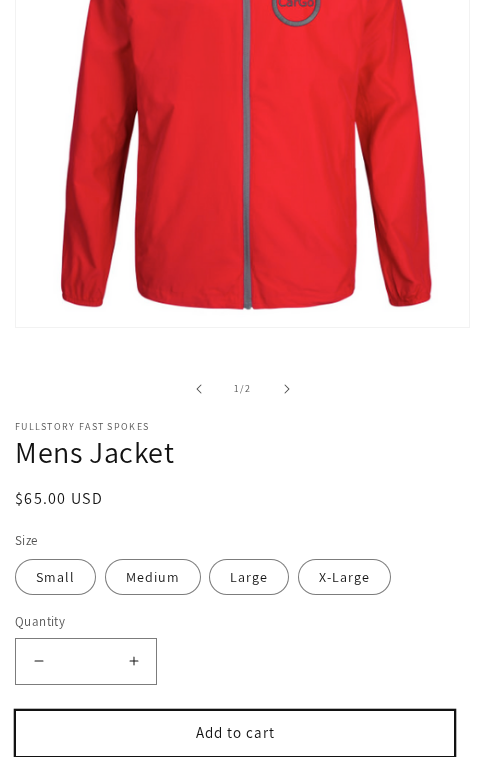 click on "Add to cart" at bounding box center (235, 733) 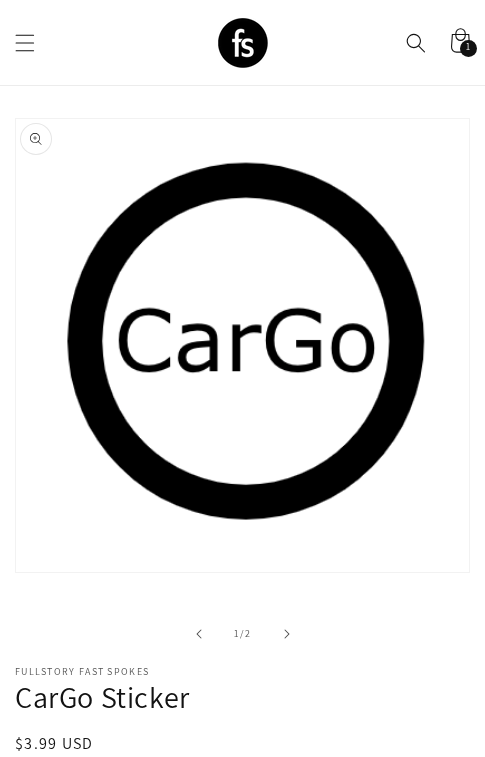 scroll, scrollTop: 163, scrollLeft: 0, axis: vertical 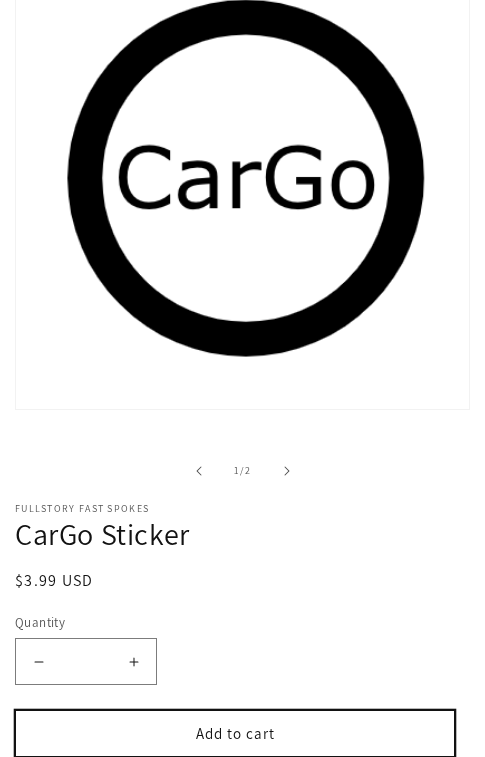 click on "Add to cart" at bounding box center [235, 733] 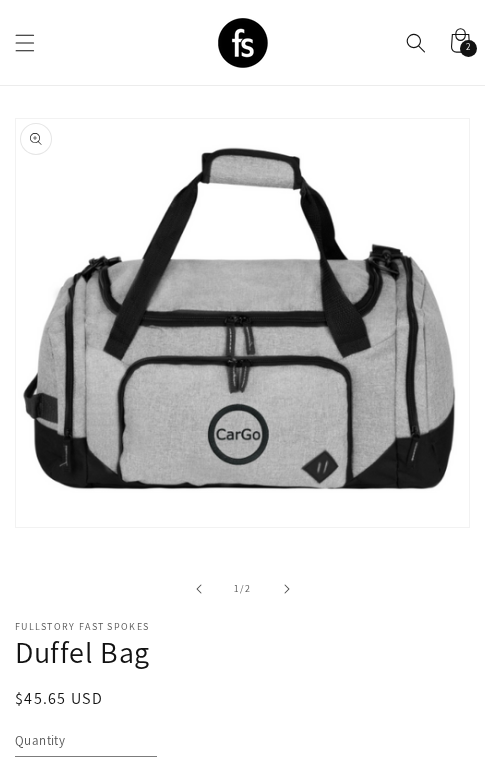 scroll, scrollTop: 46, scrollLeft: 0, axis: vertical 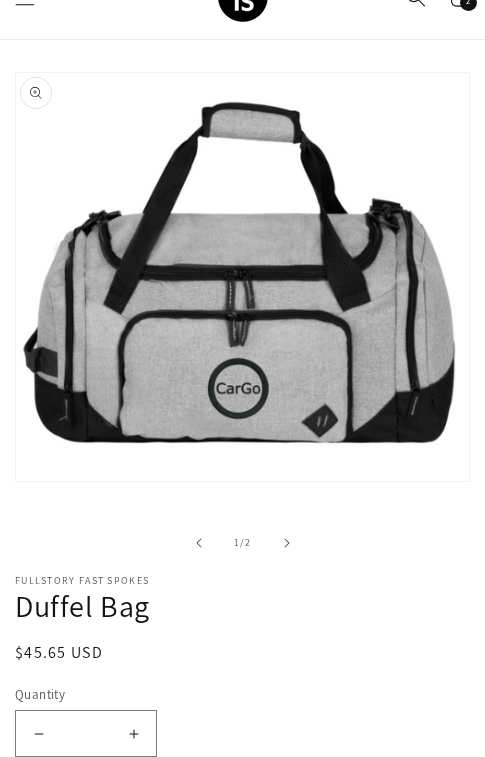 click on "Increase quantity for Duffel Bag" at bounding box center (133, 733) 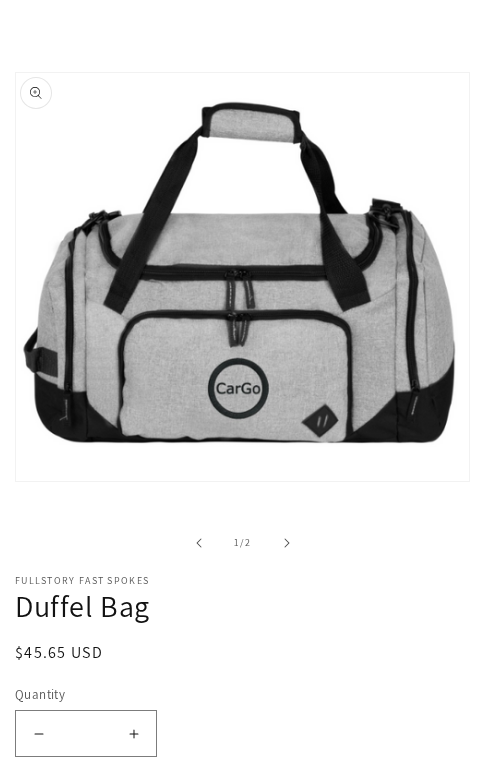 scroll, scrollTop: 118, scrollLeft: 0, axis: vertical 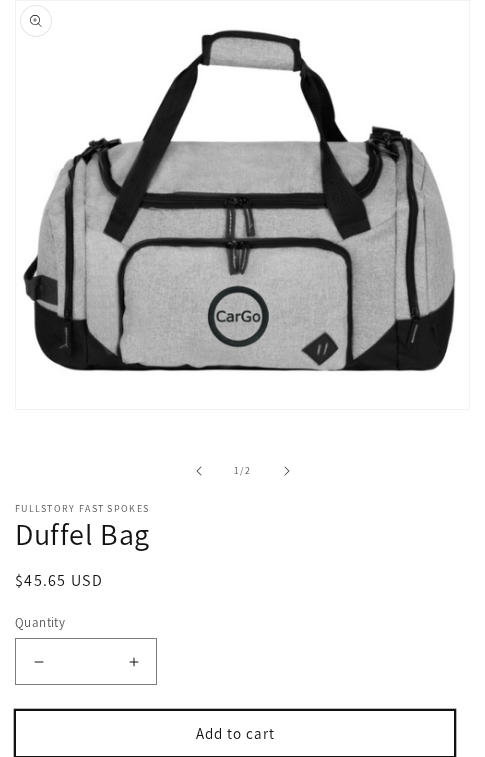 click on "Add to cart" at bounding box center [235, 733] 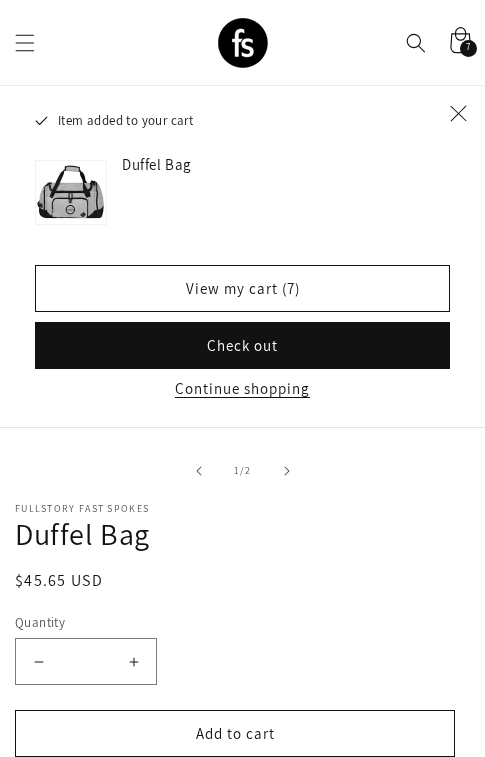 click 